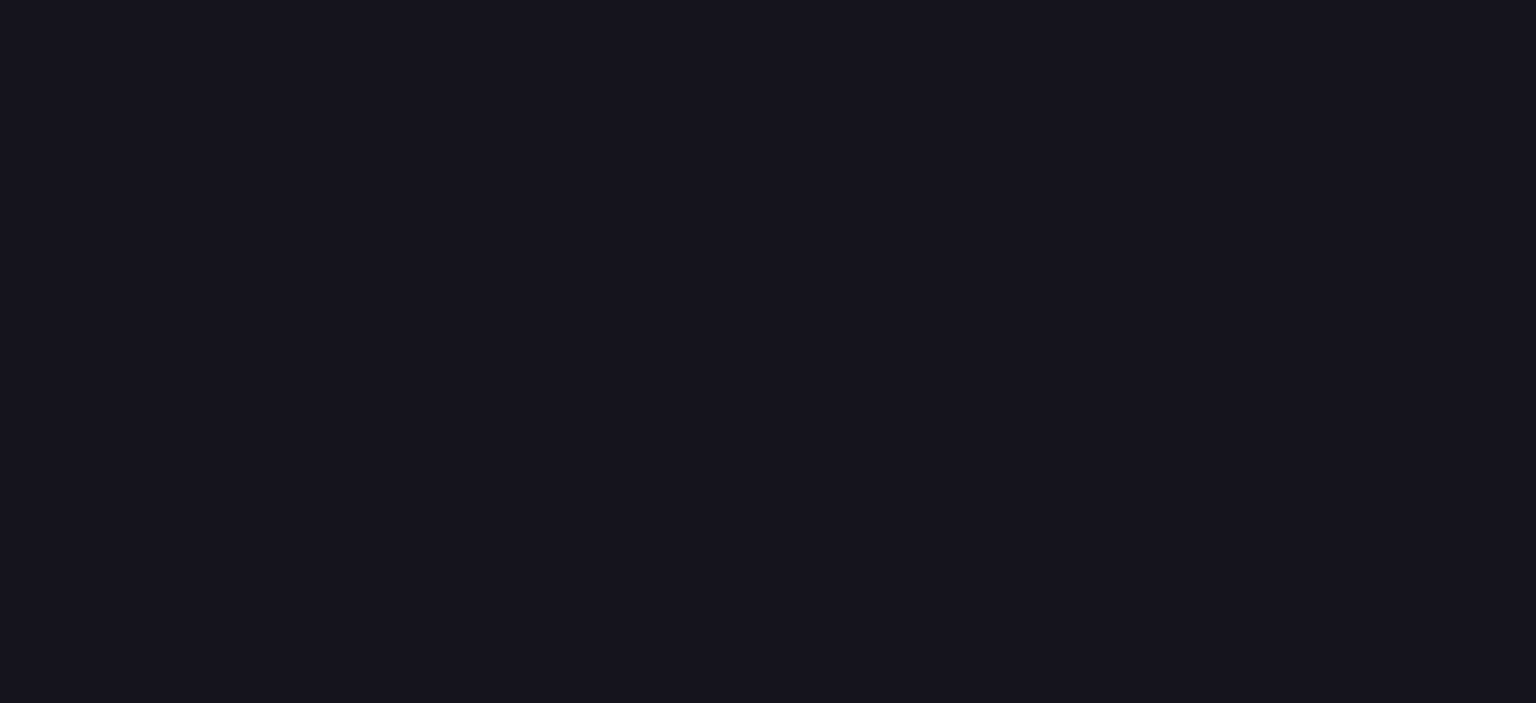 scroll, scrollTop: 0, scrollLeft: 0, axis: both 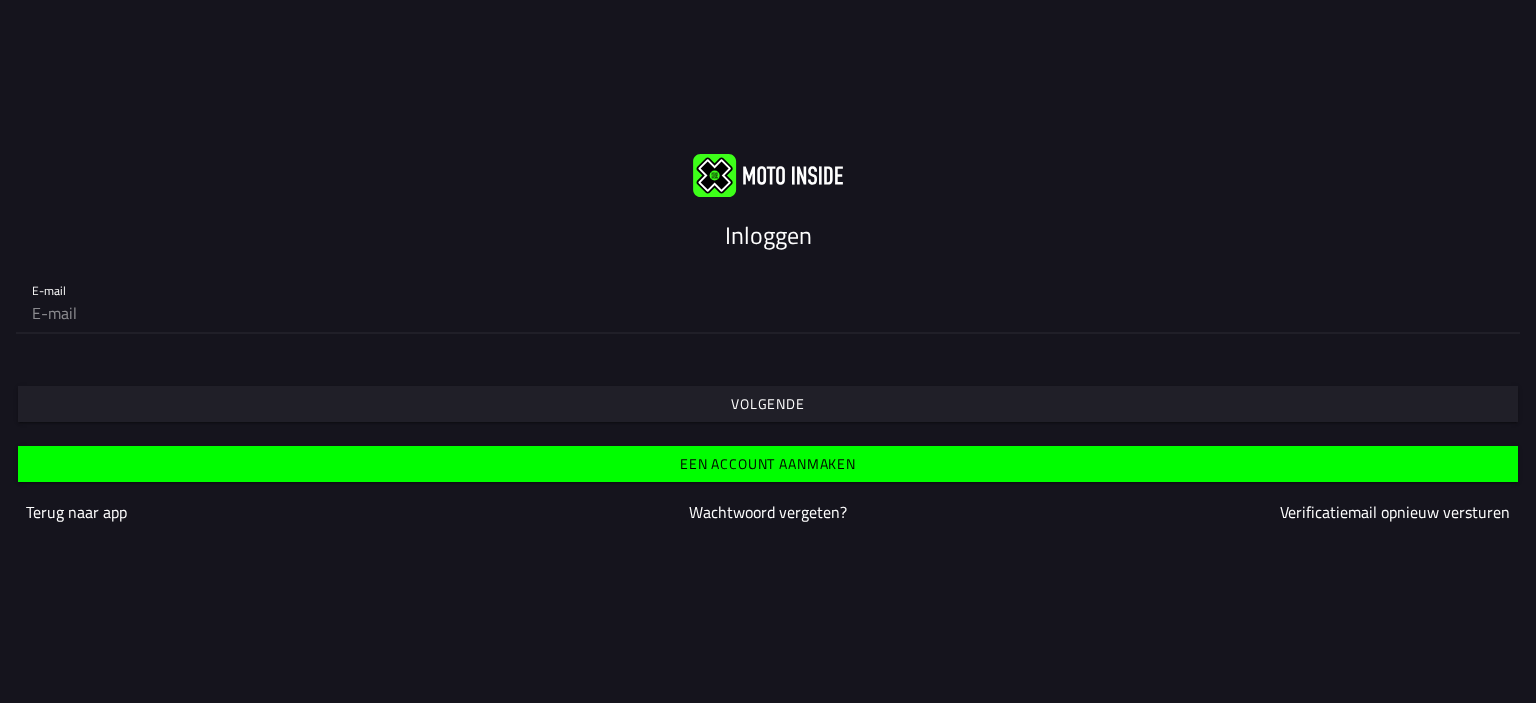 click 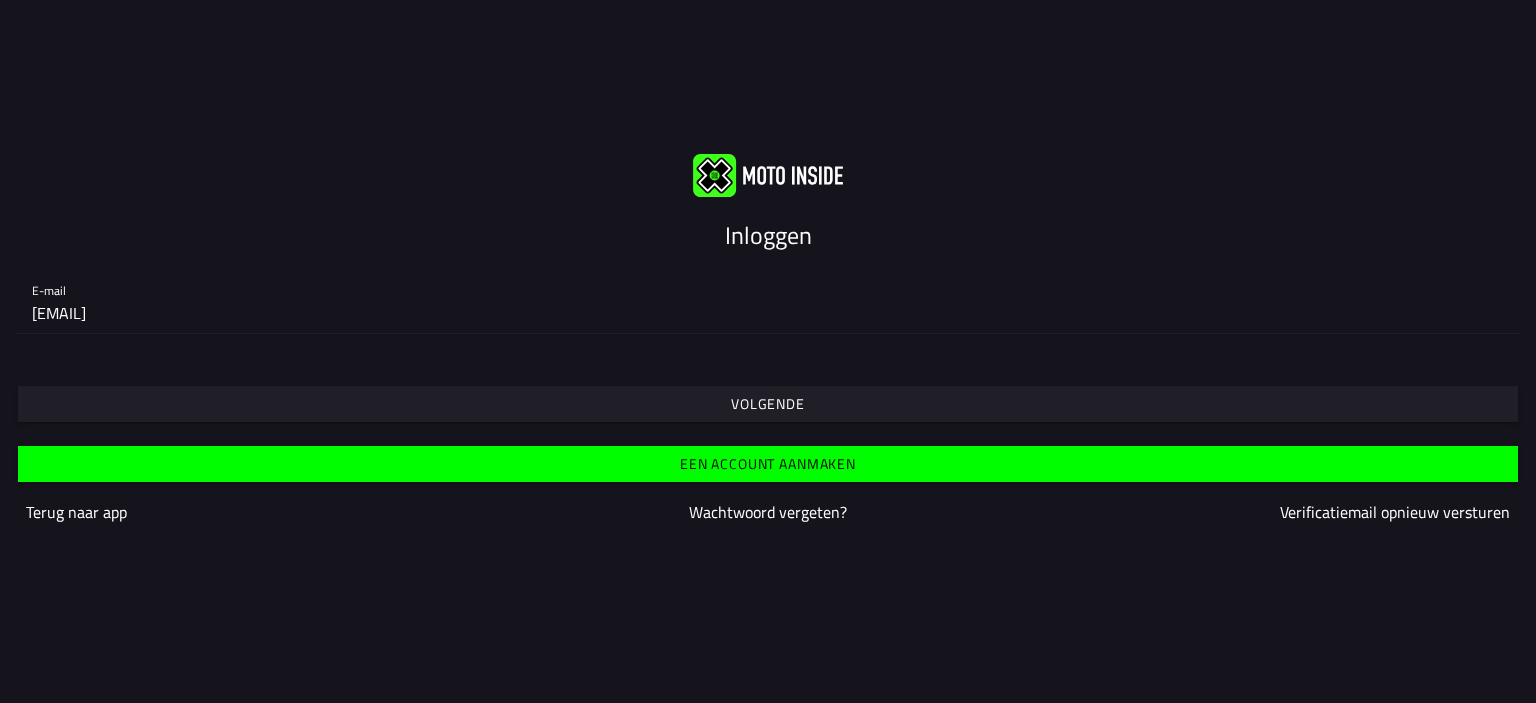 click on "Volgende" at bounding box center (0, 0) 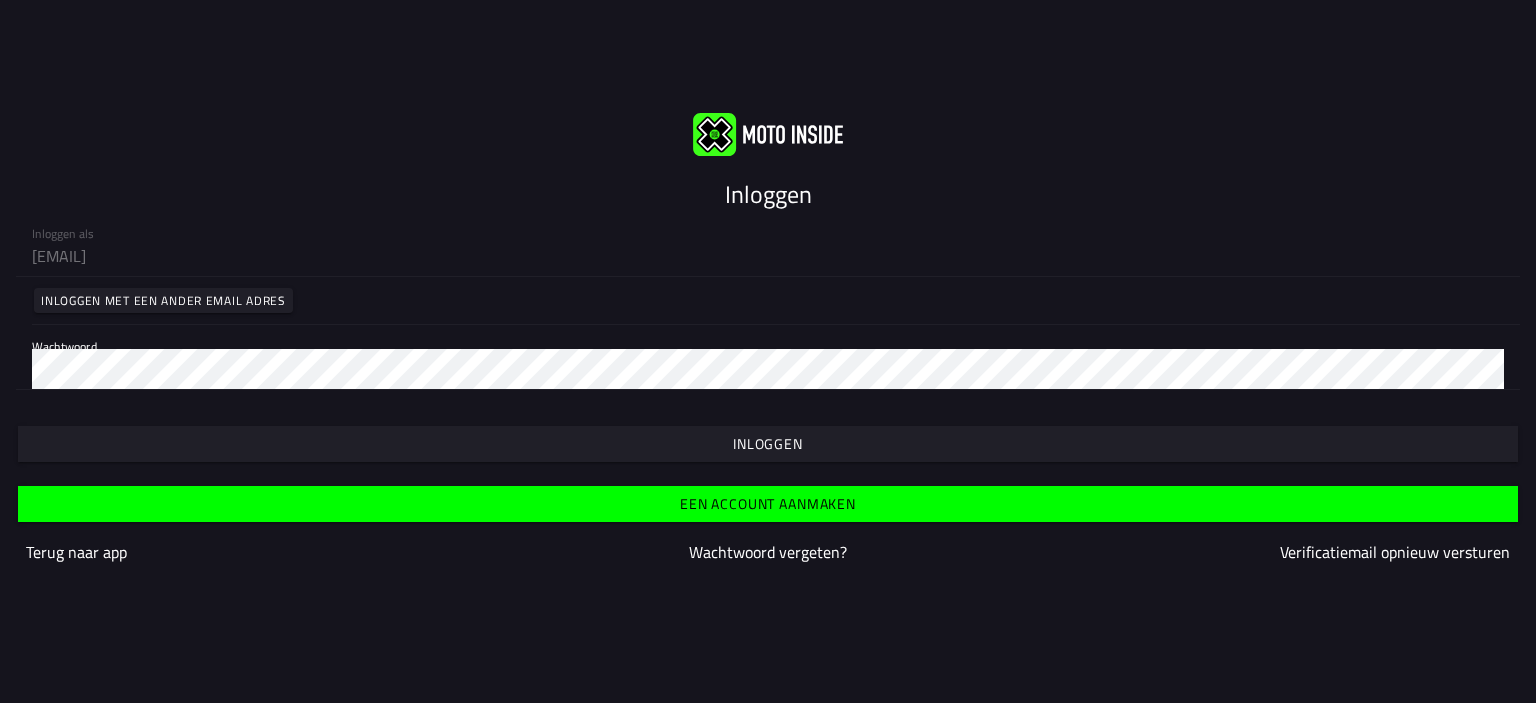 click on "Inloggen" at bounding box center (0, 0) 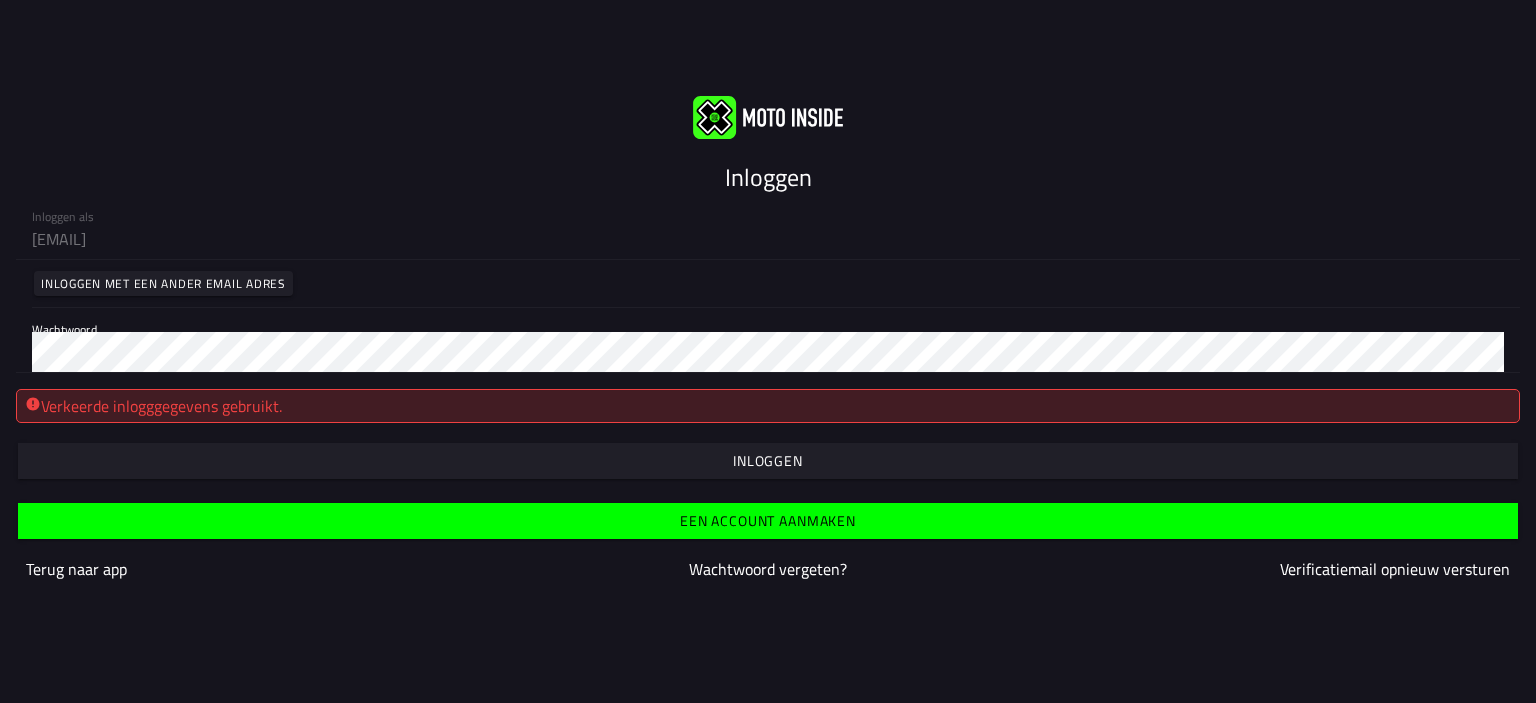 click on "Inloggen" at bounding box center [0, 0] 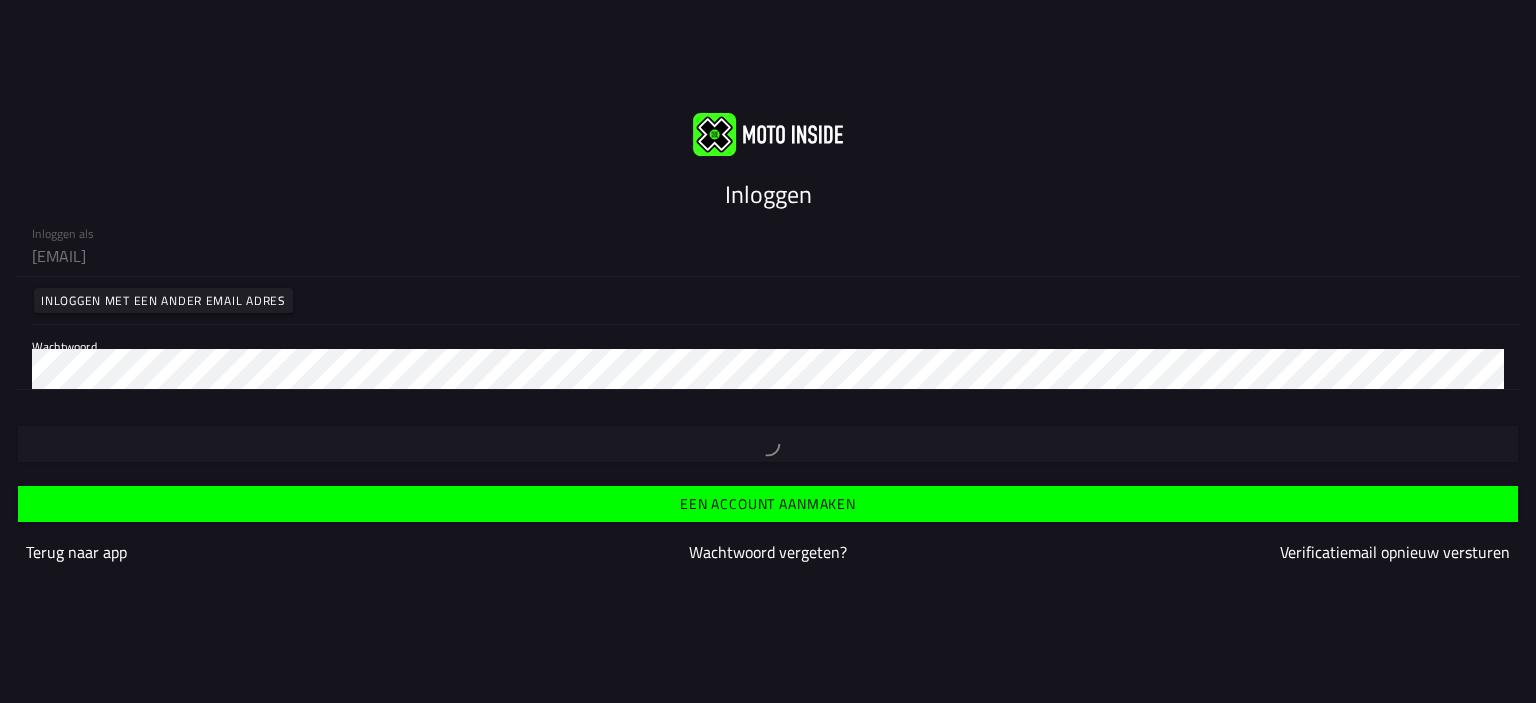 type 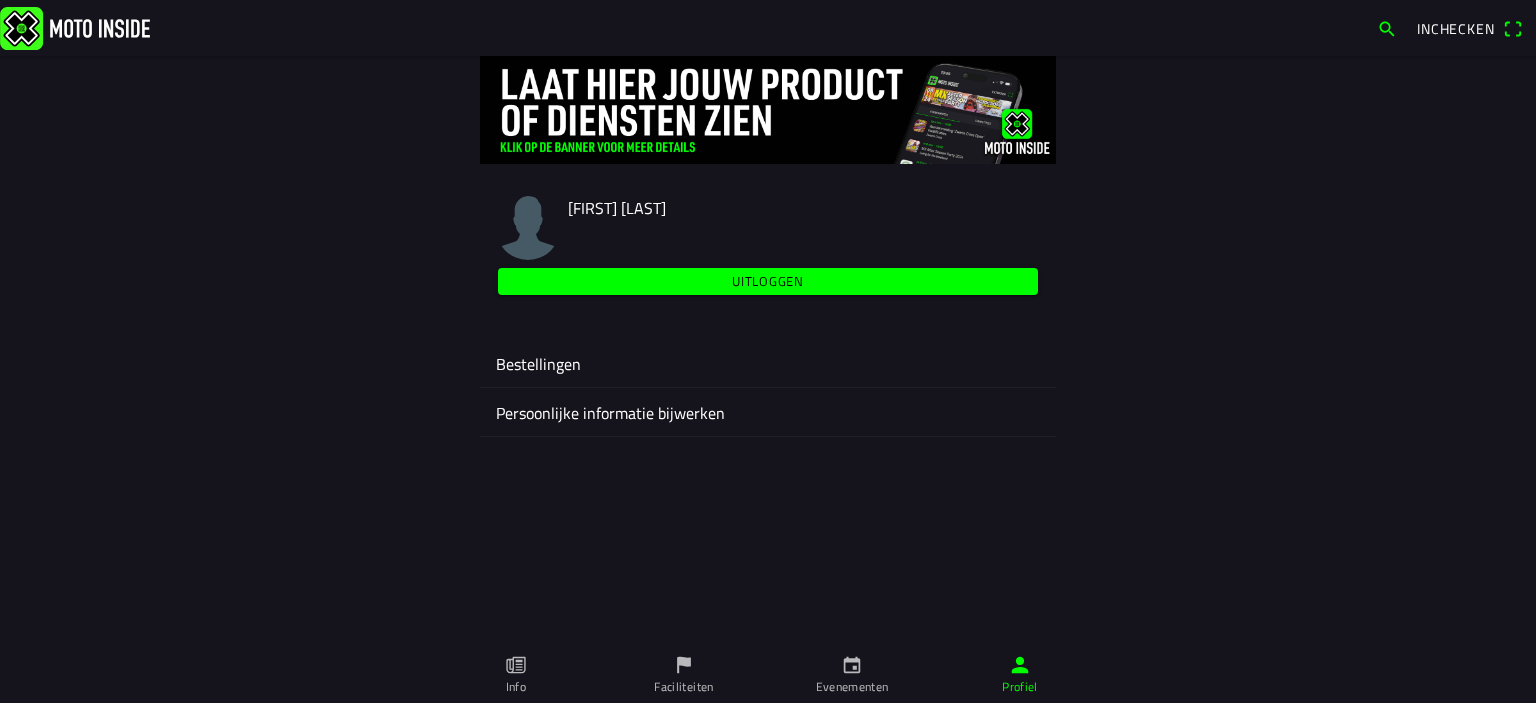 click on "Evenementen" at bounding box center (852, 675) 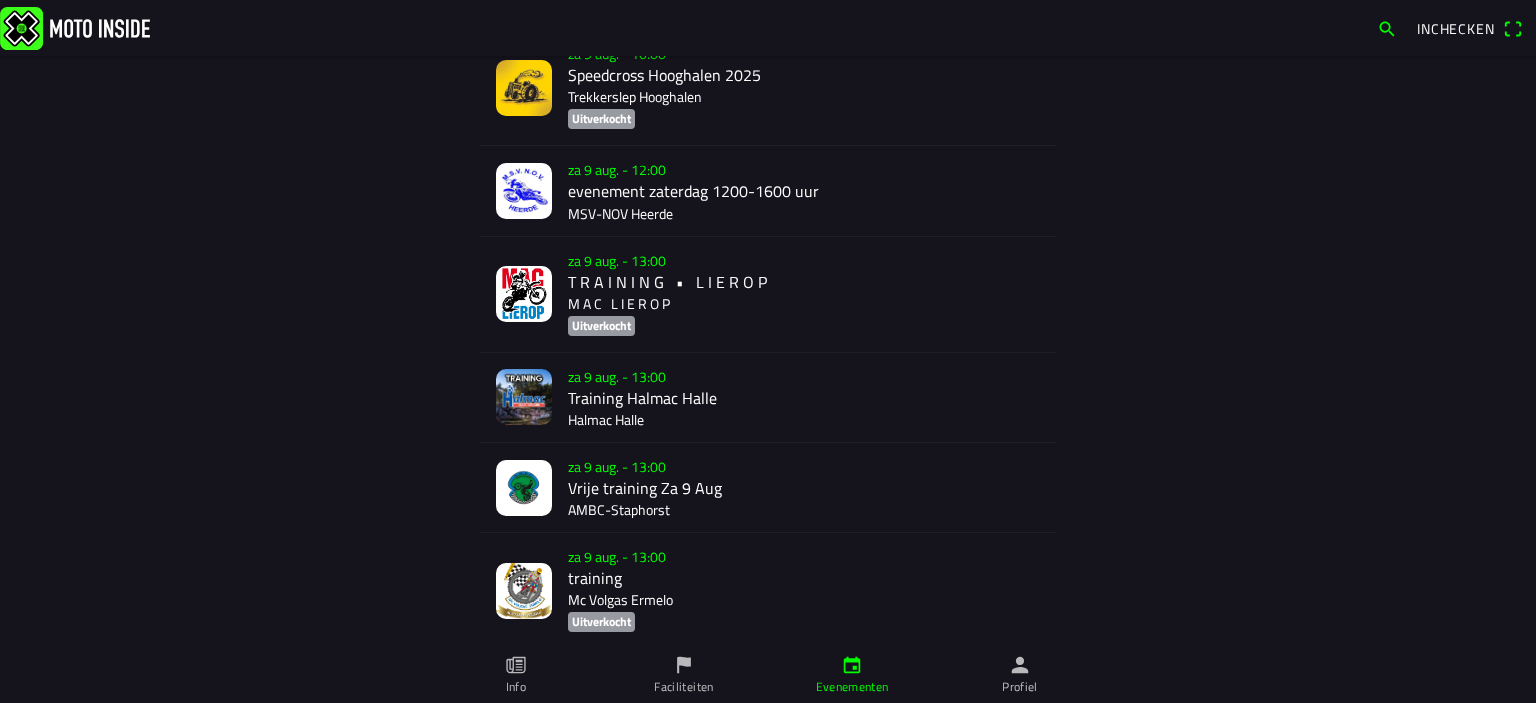 scroll, scrollTop: 300, scrollLeft: 0, axis: vertical 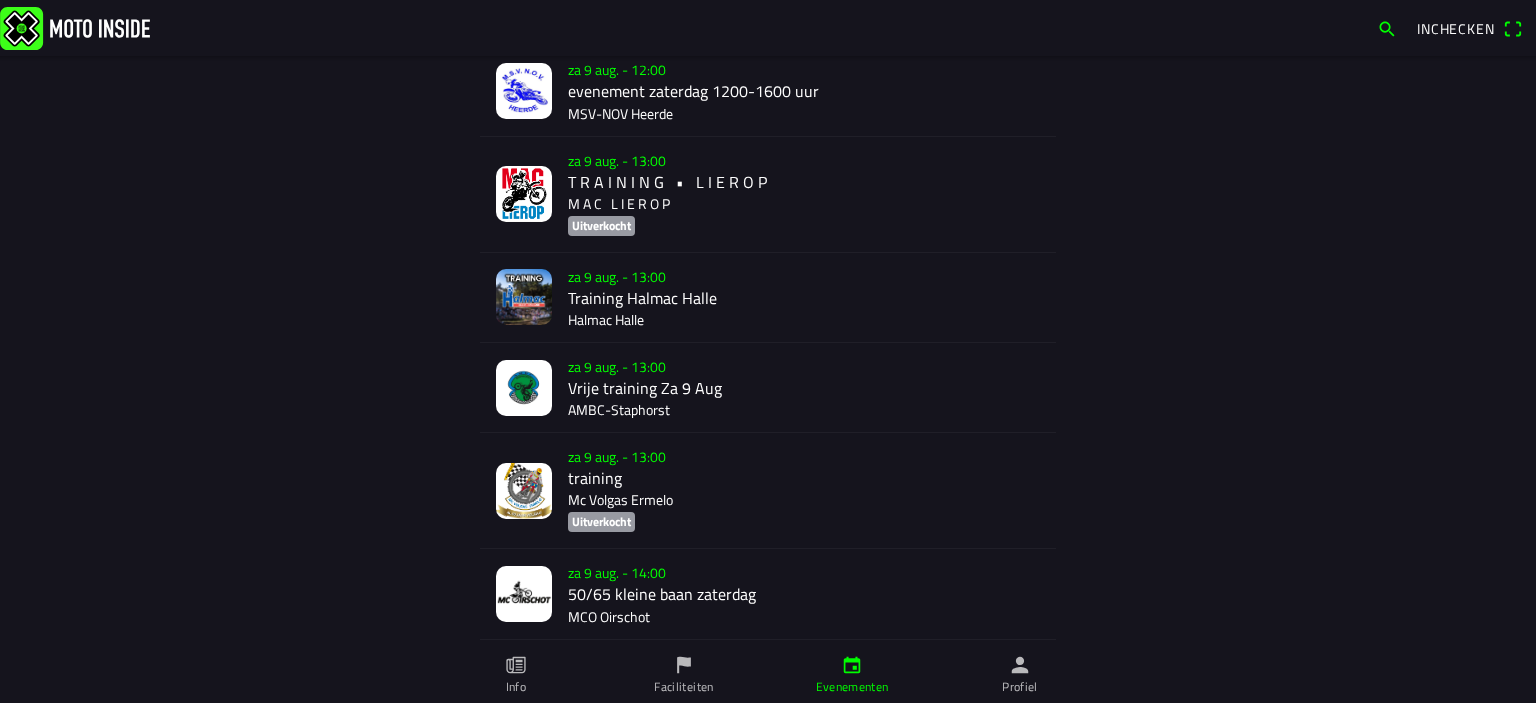click on "za 9 aug. - 13:00  Vrije training Za 9 Aug AMBC-Staphorst" 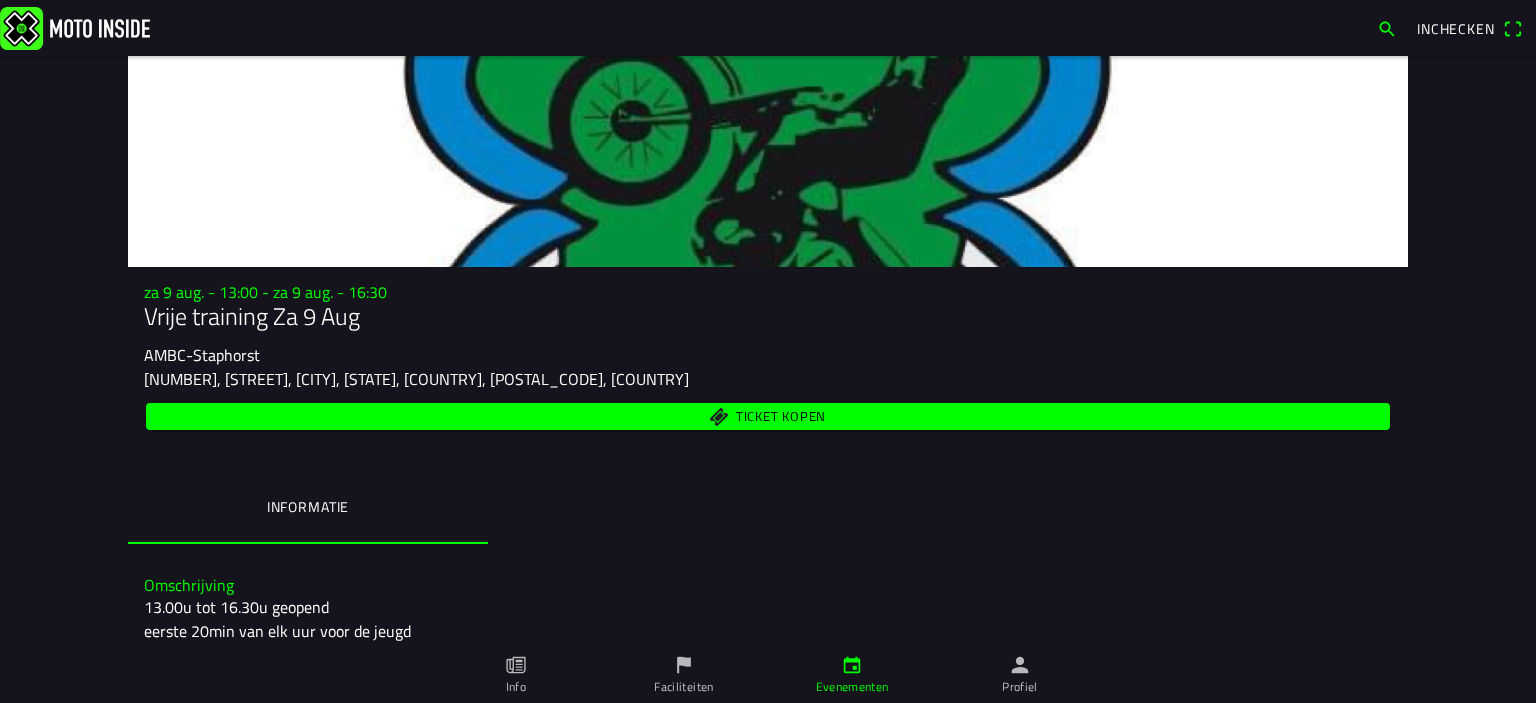 scroll, scrollTop: 100, scrollLeft: 0, axis: vertical 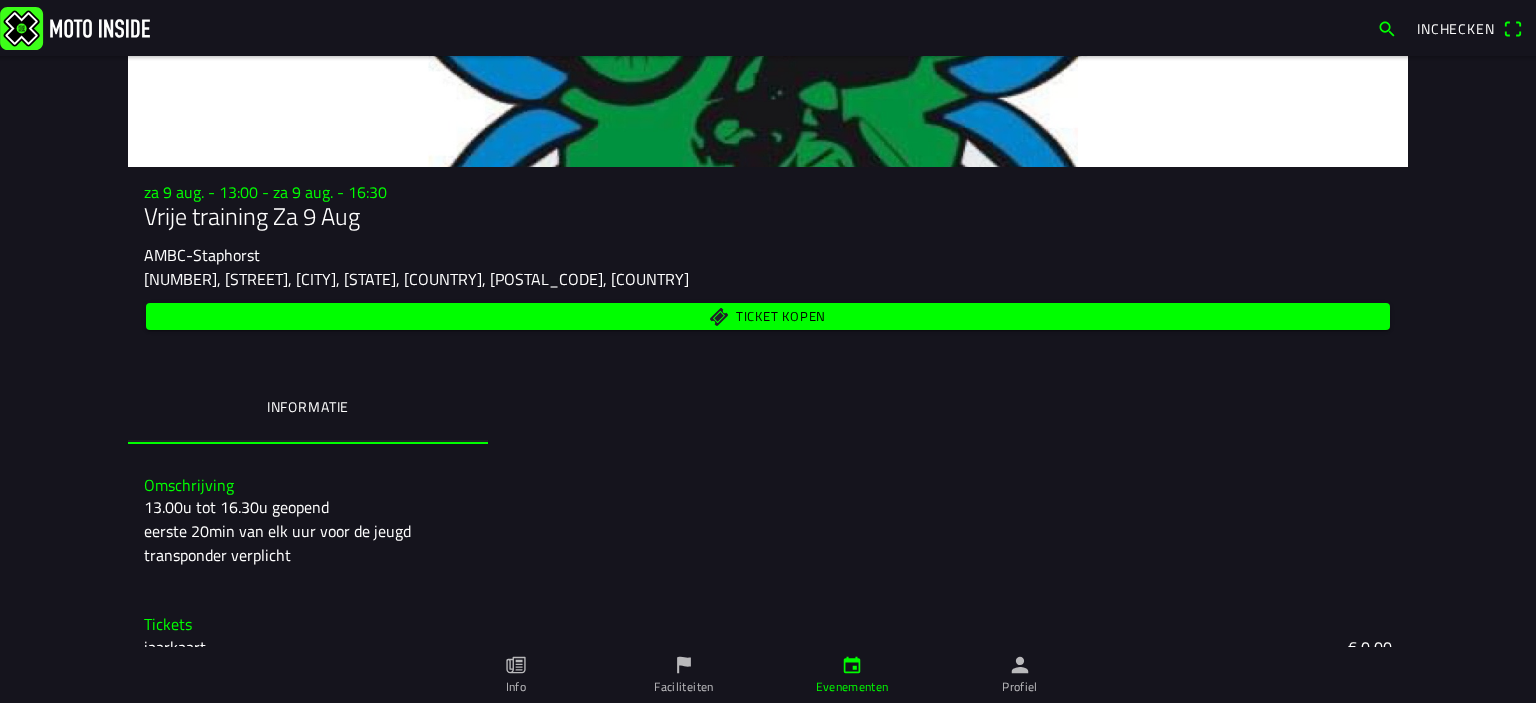 click on "Ticket kopen" at bounding box center (781, 316) 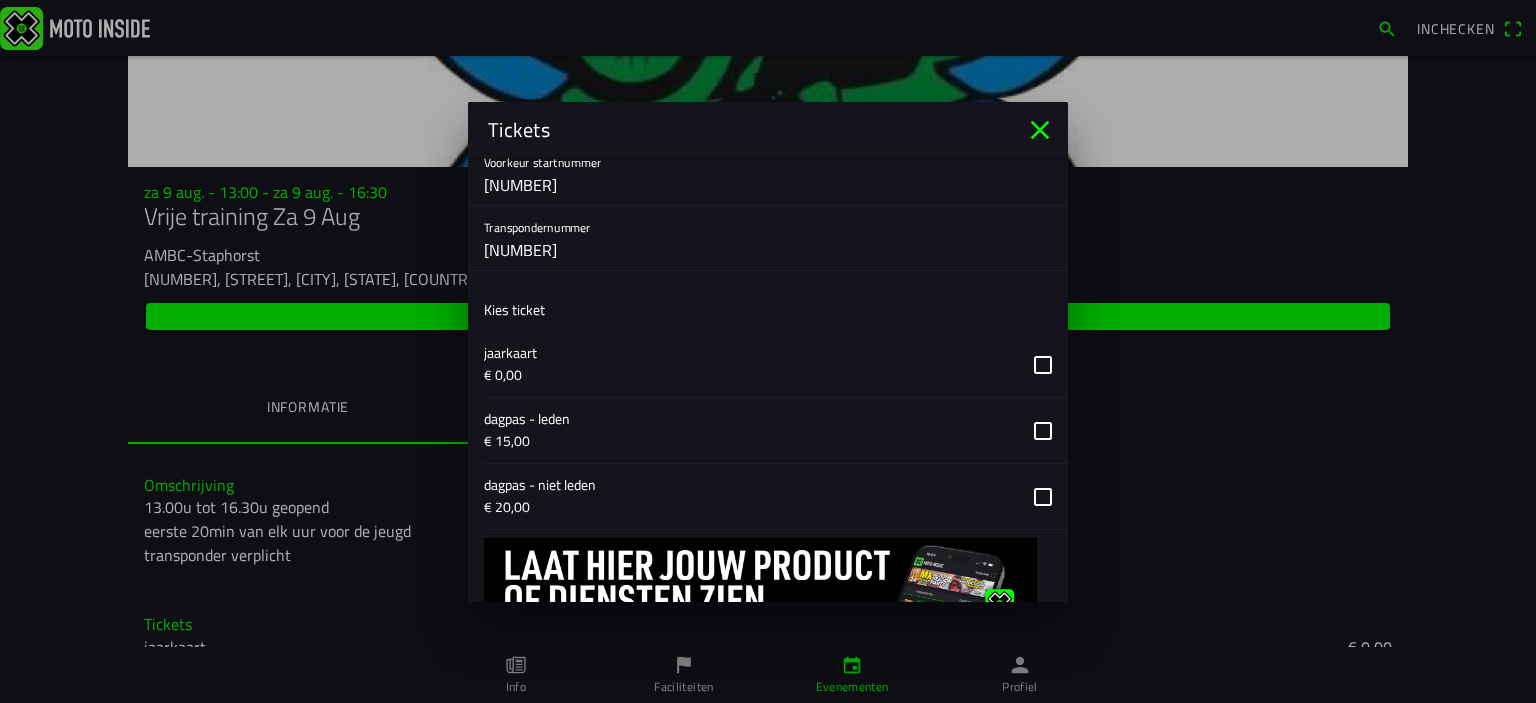 scroll, scrollTop: 300, scrollLeft: 0, axis: vertical 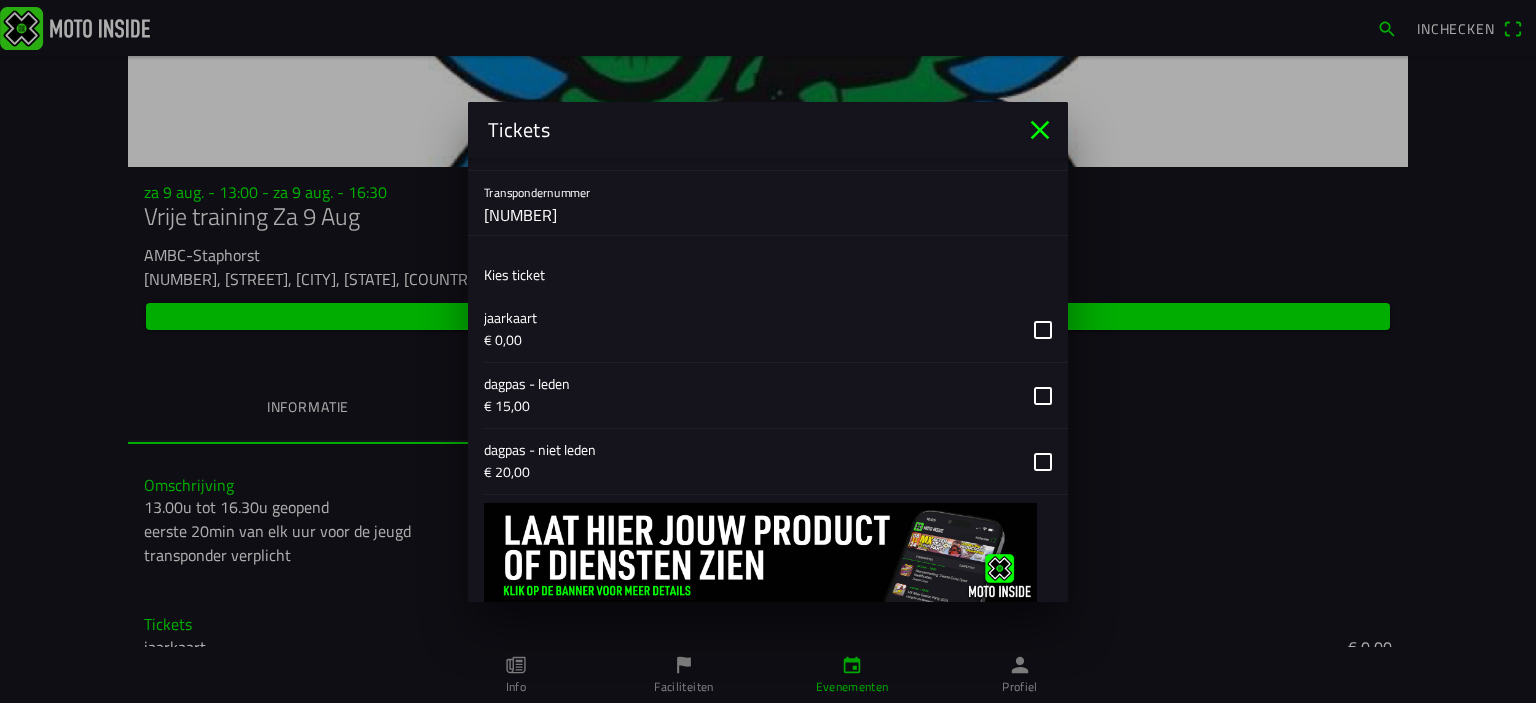 click 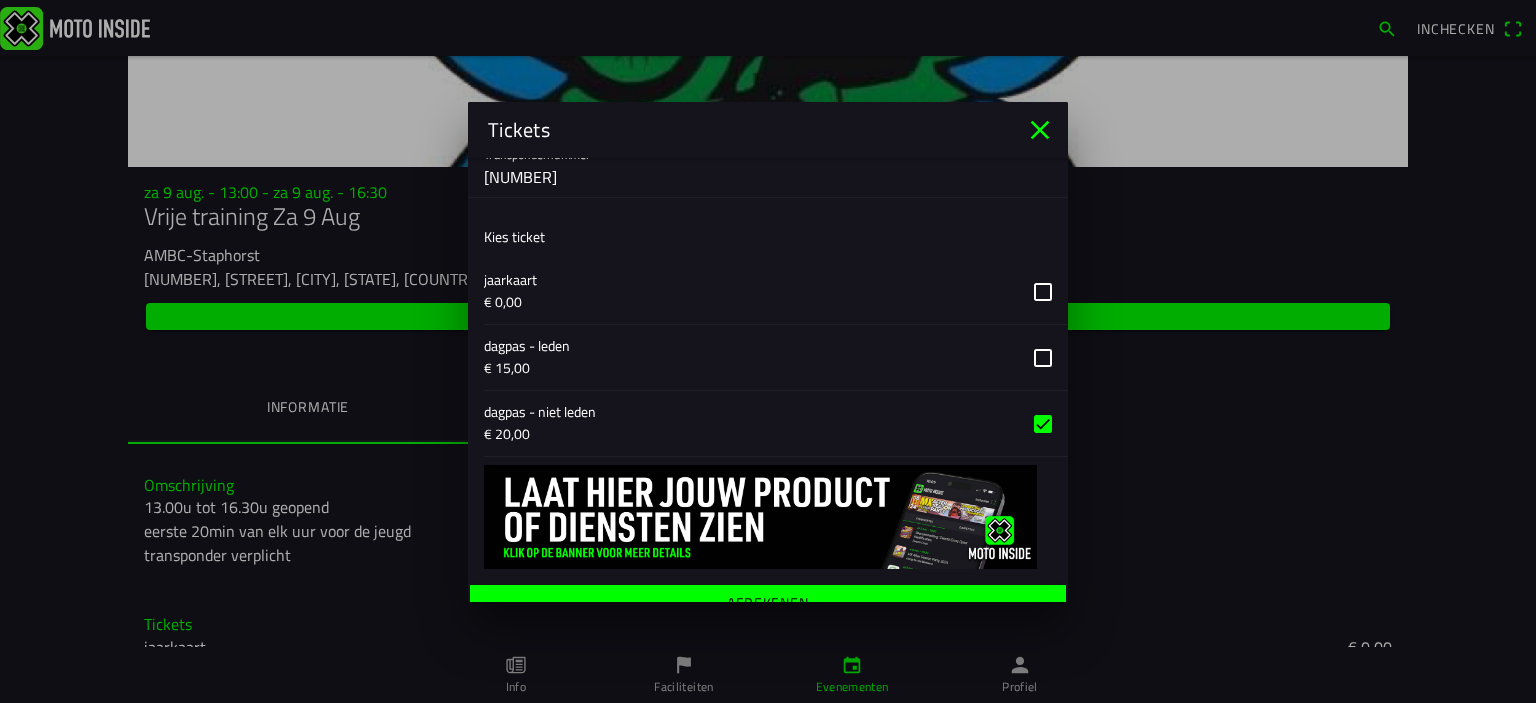 scroll, scrollTop: 359, scrollLeft: 0, axis: vertical 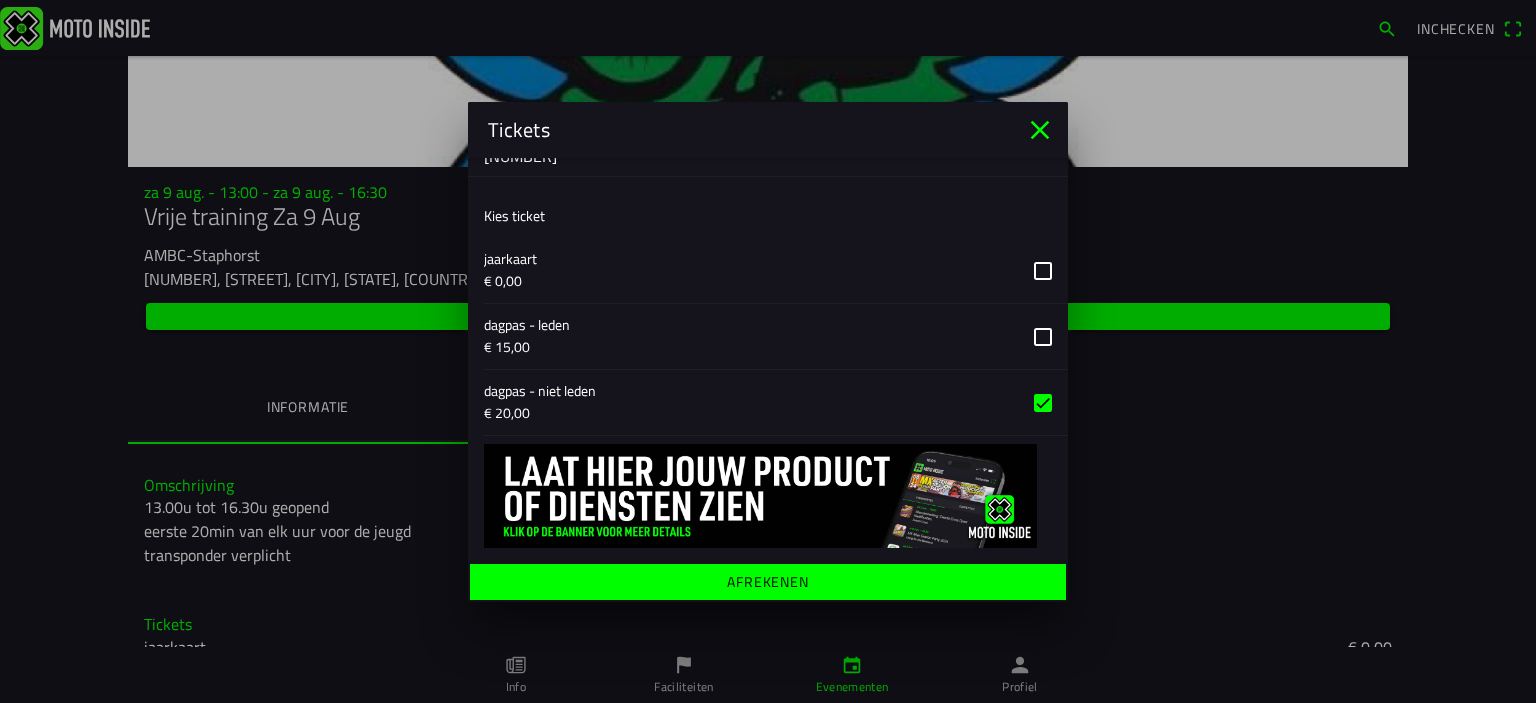 click on "Afrekenen" 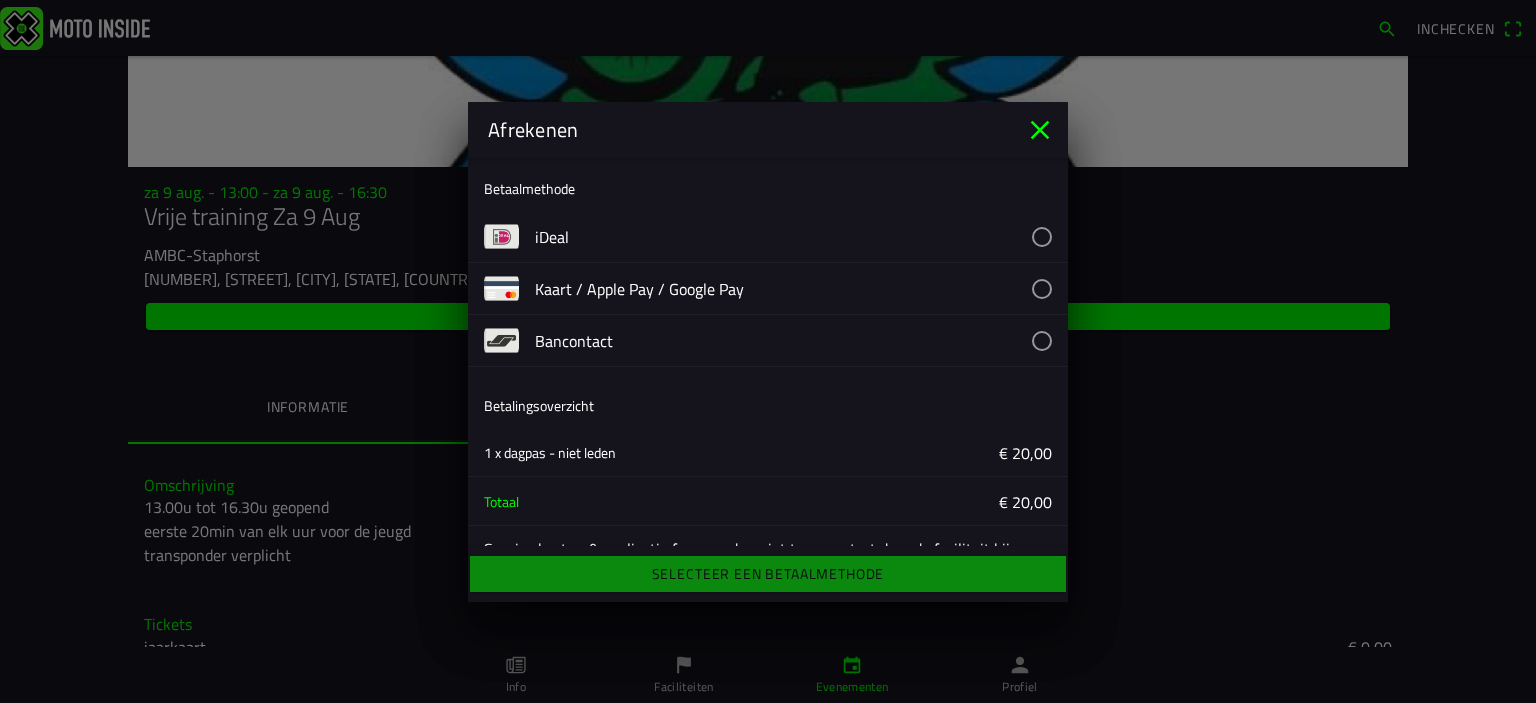 click 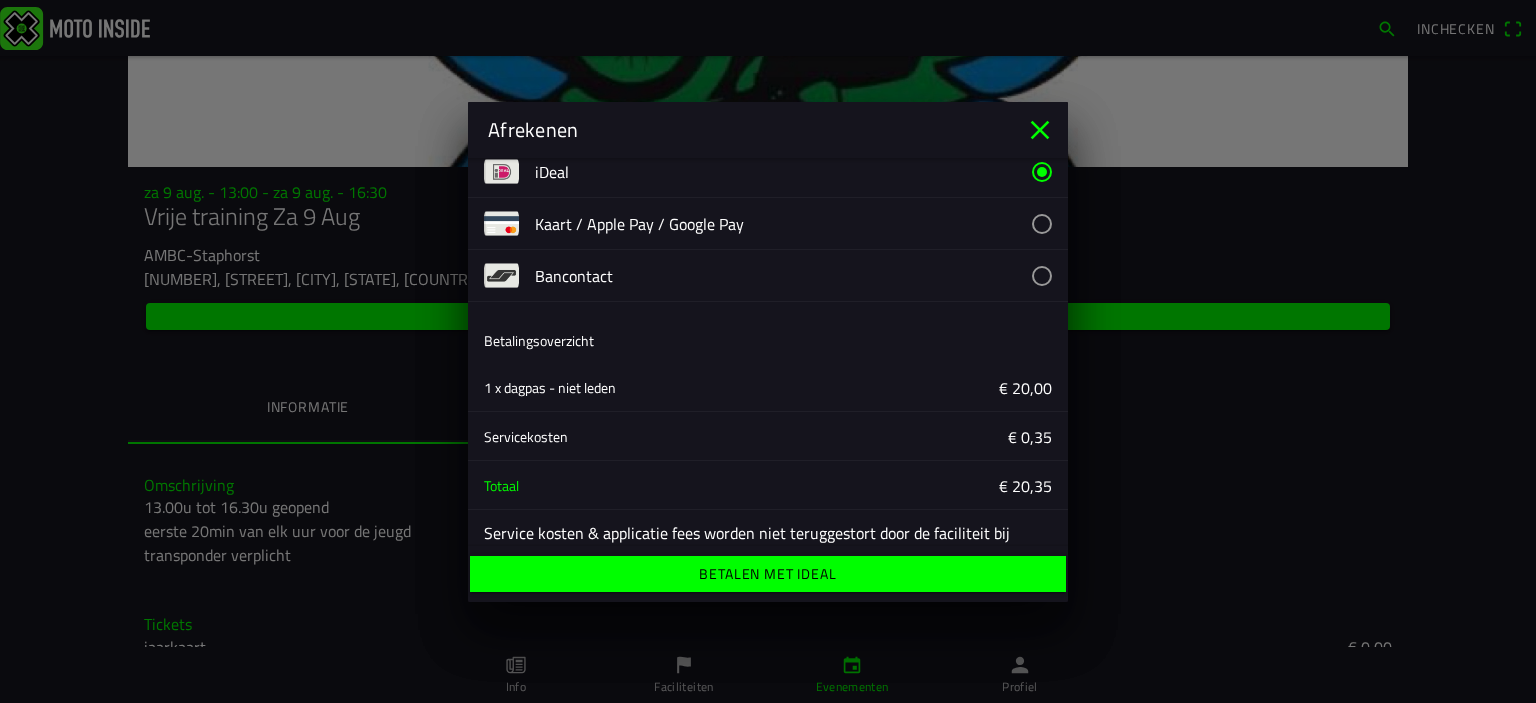 scroll, scrollTop: 105, scrollLeft: 0, axis: vertical 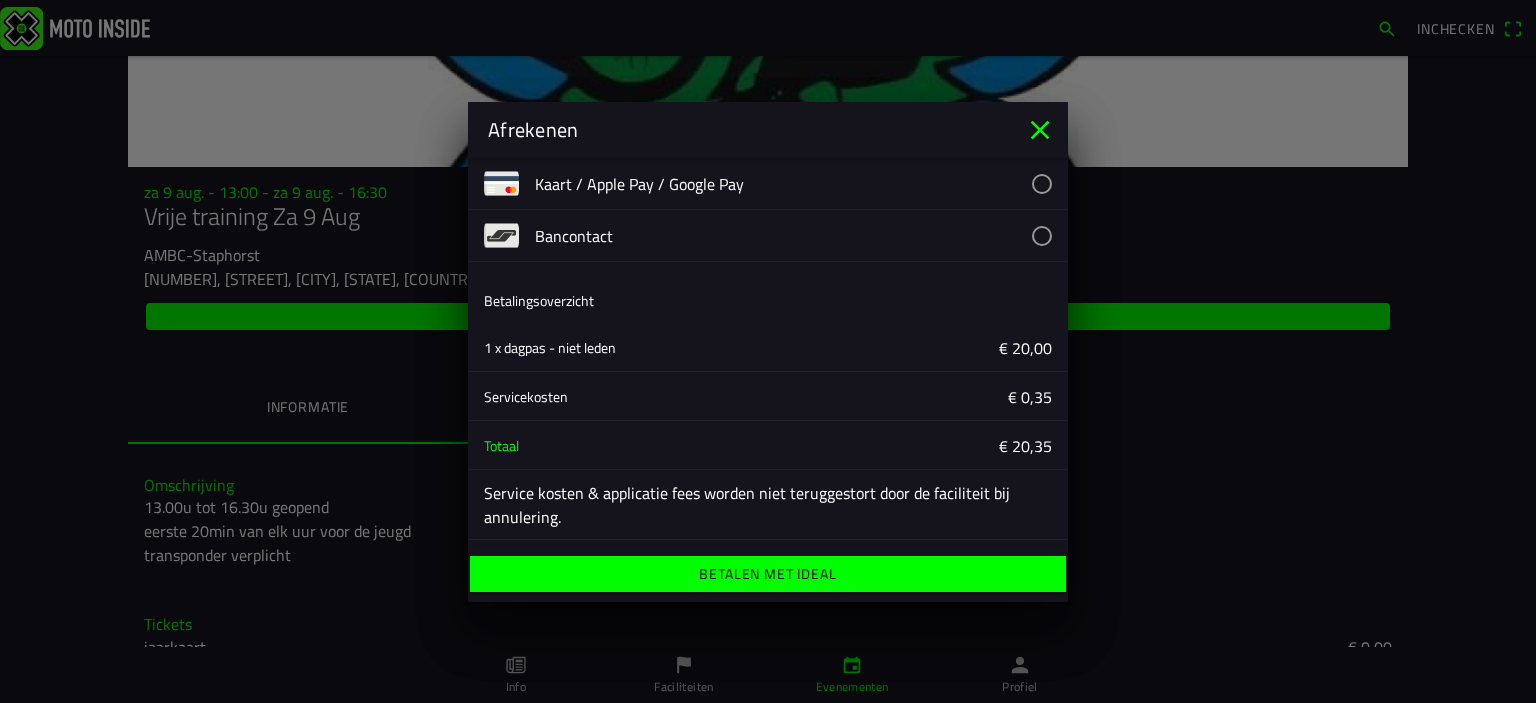 click on "Betalen met iDeal" 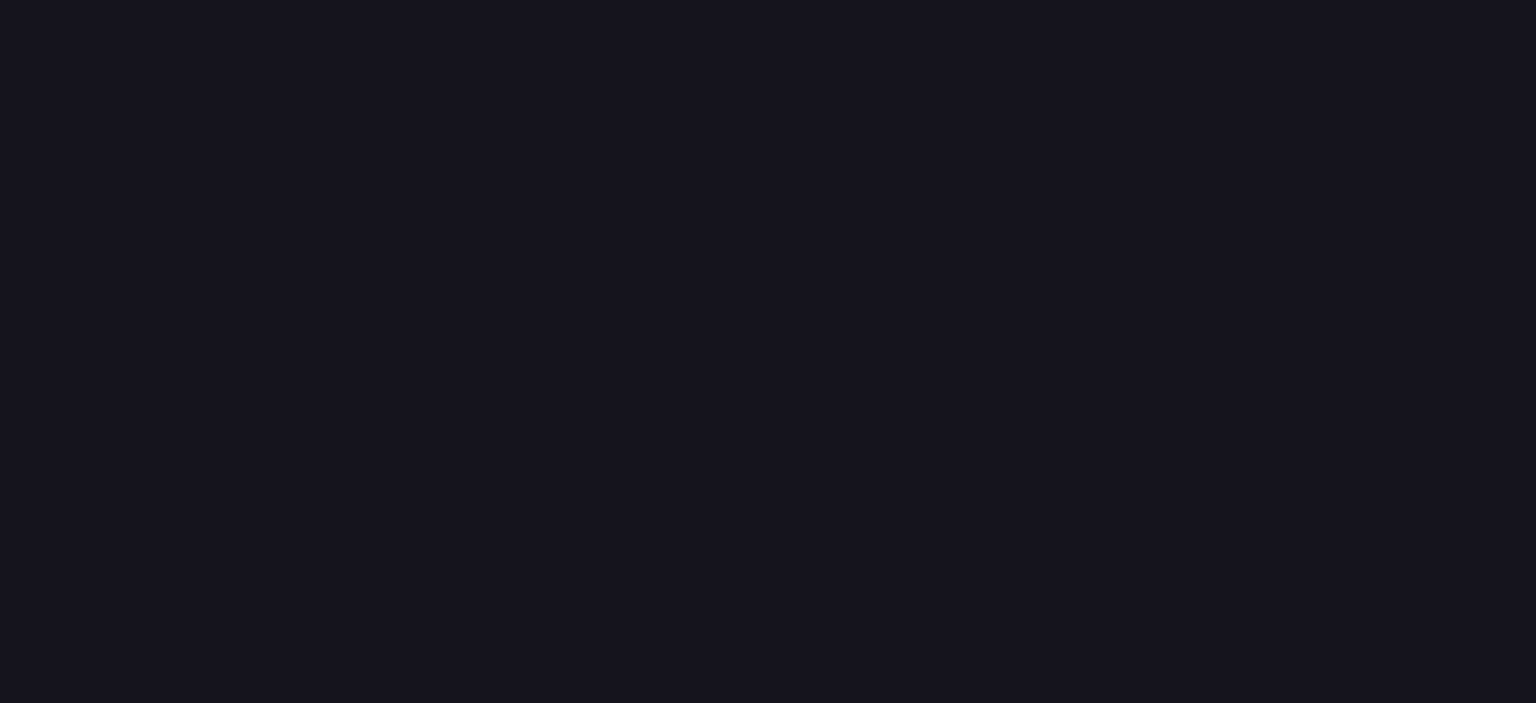 scroll, scrollTop: 0, scrollLeft: 0, axis: both 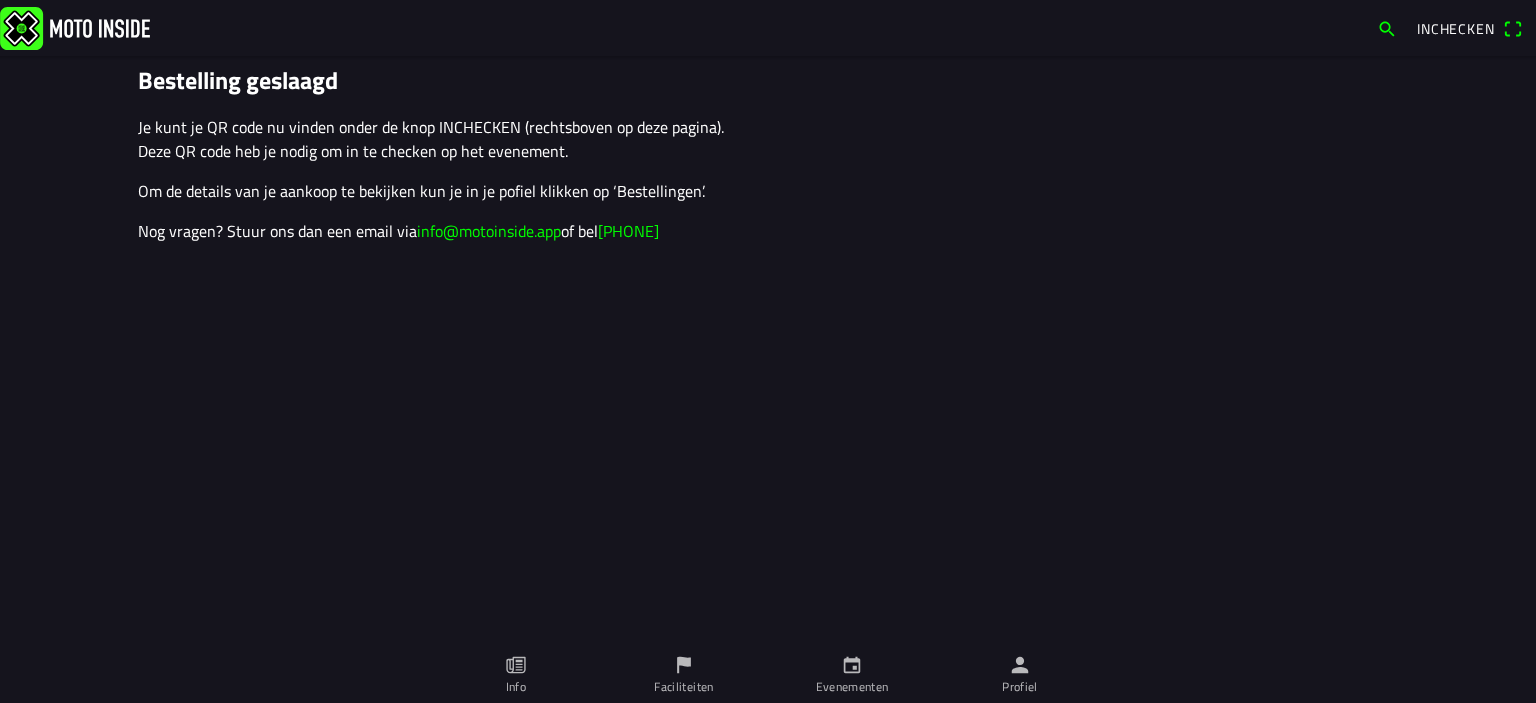 click on "Bestelling geslaagd  Je kunt je QR code nu vinden onder de knop INCHECKEN (rechtsboven op deze pagina).  Deze QR code heb je nodig om in te checken op het evenement. Om de details van je aankoop te bekijken kun je in je pofiel klikken op ‘Bestellingen’. Nog vragen? Stuur ons dan een email via  info@motoinside.app  of bel  [PHONE]" at bounding box center [768, 379] 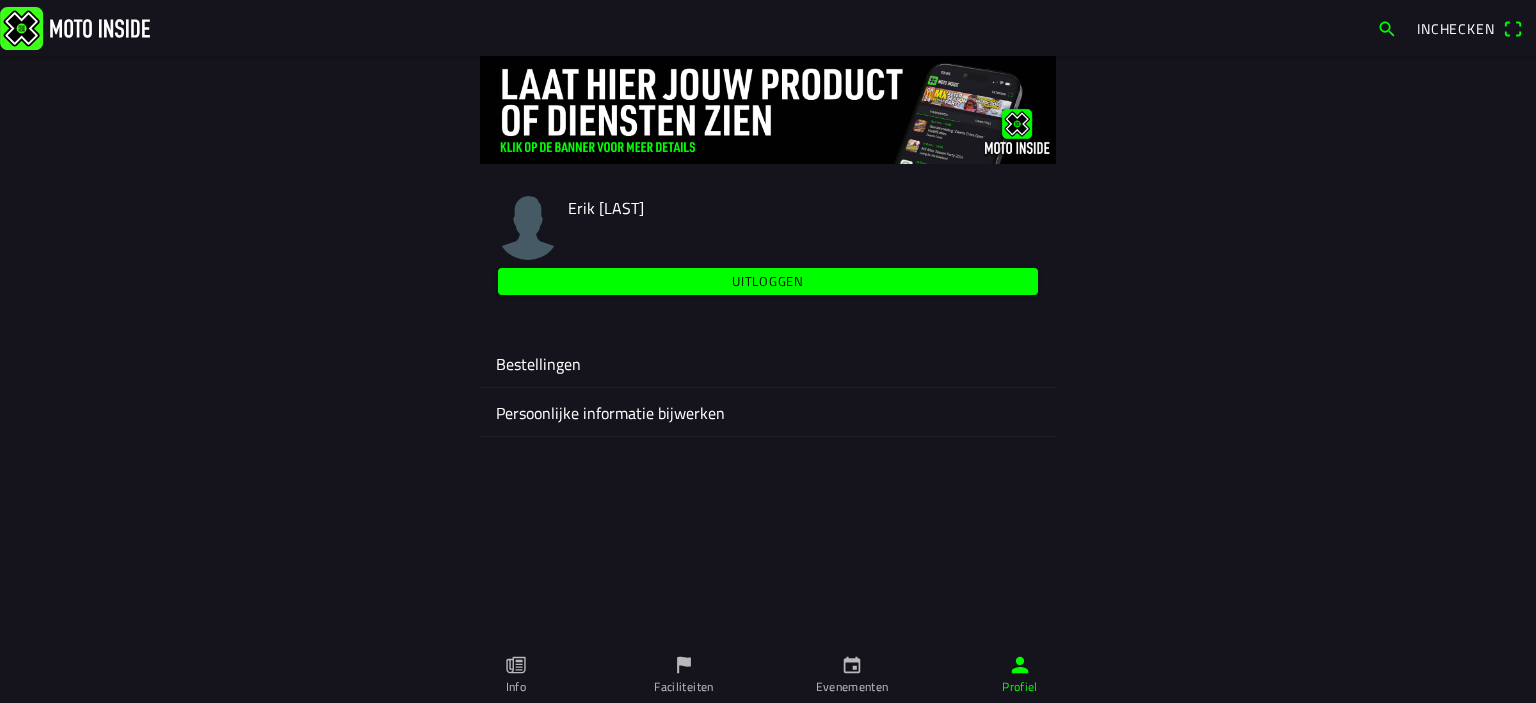 click on "Bestellingen" 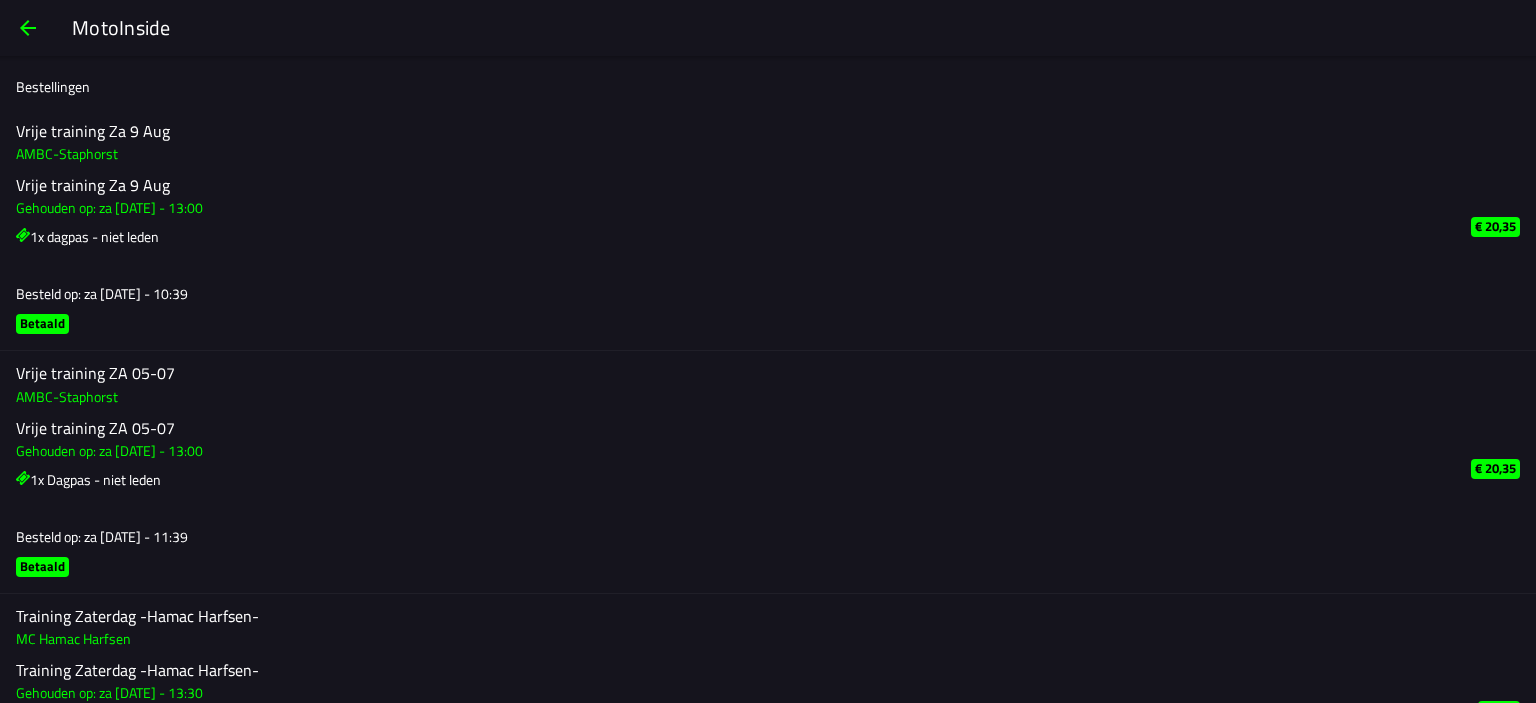 click on "Vrije training Za 9 Aug" 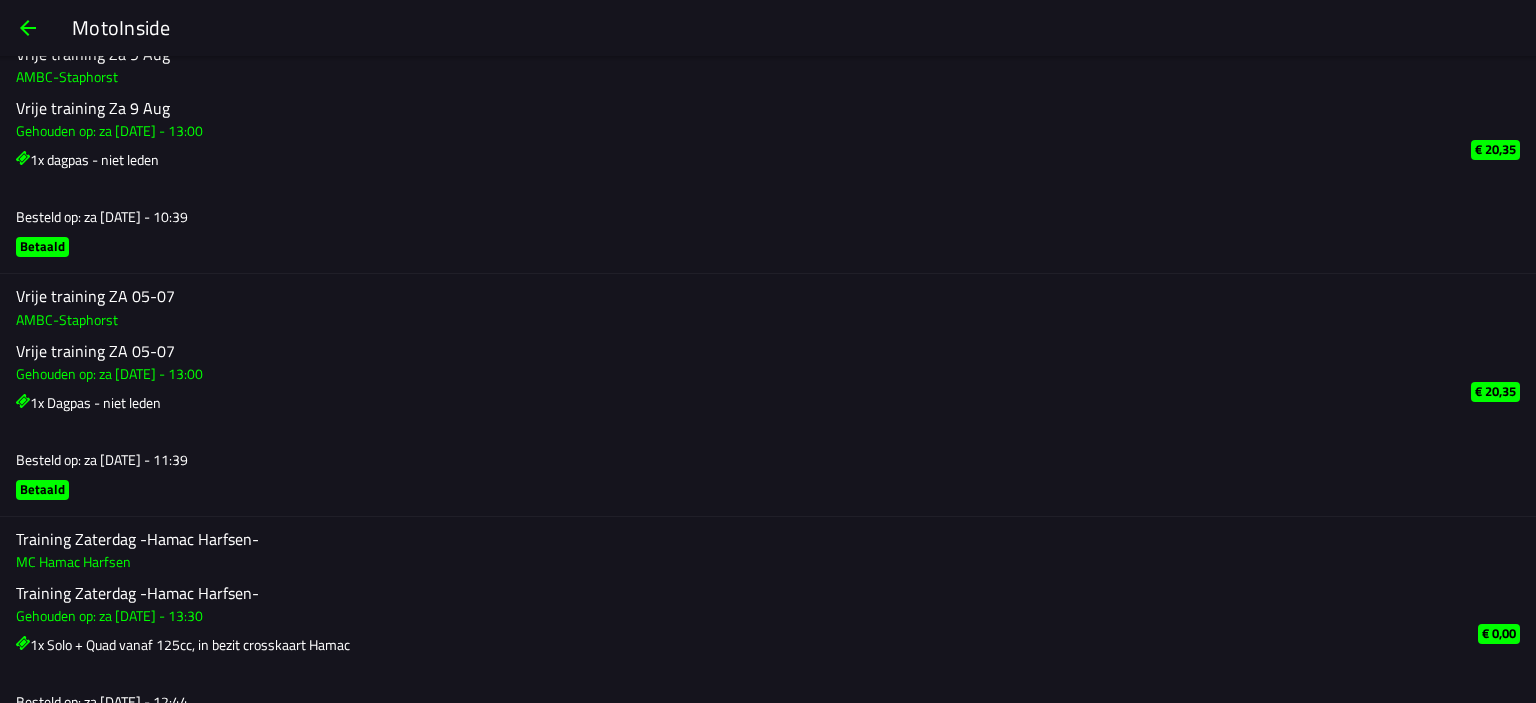 scroll, scrollTop: 0, scrollLeft: 0, axis: both 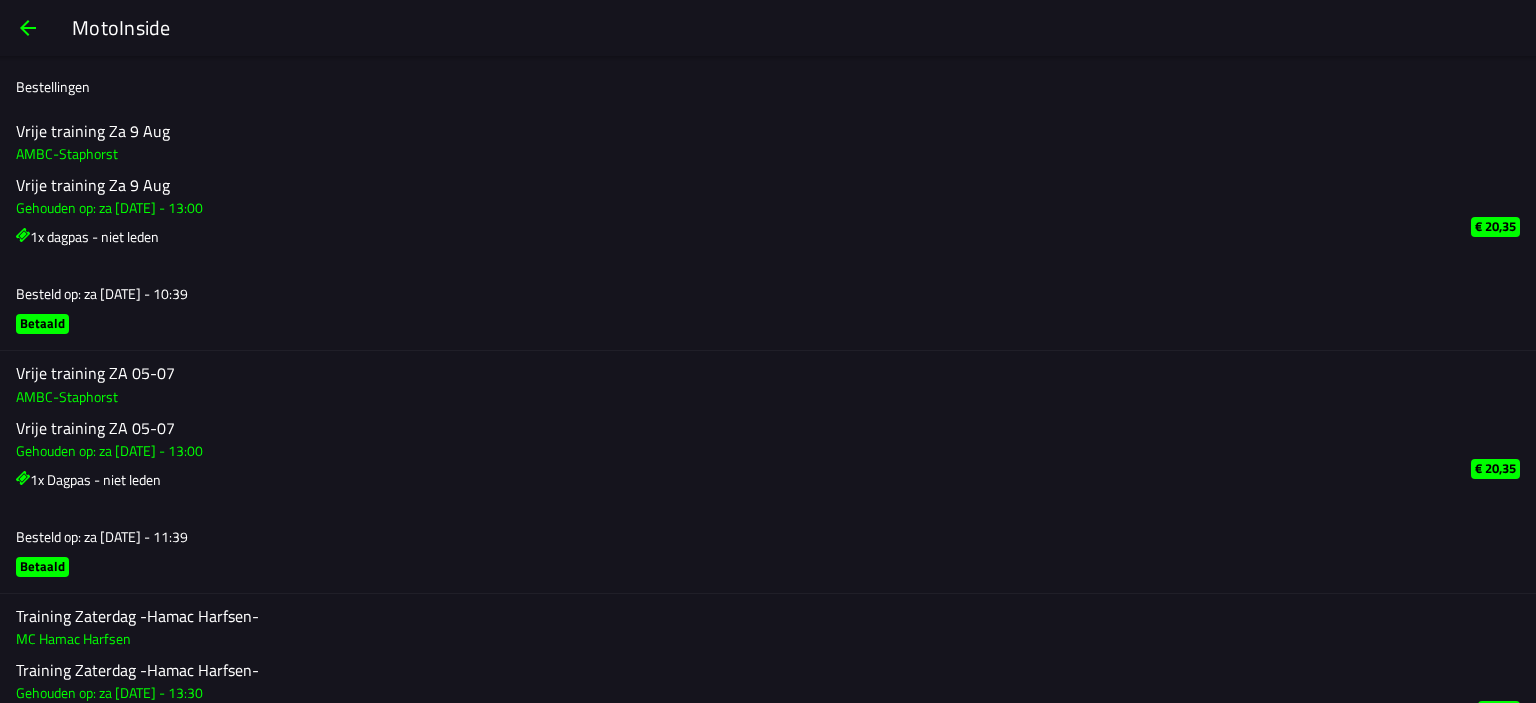 click at bounding box center (28, 28) 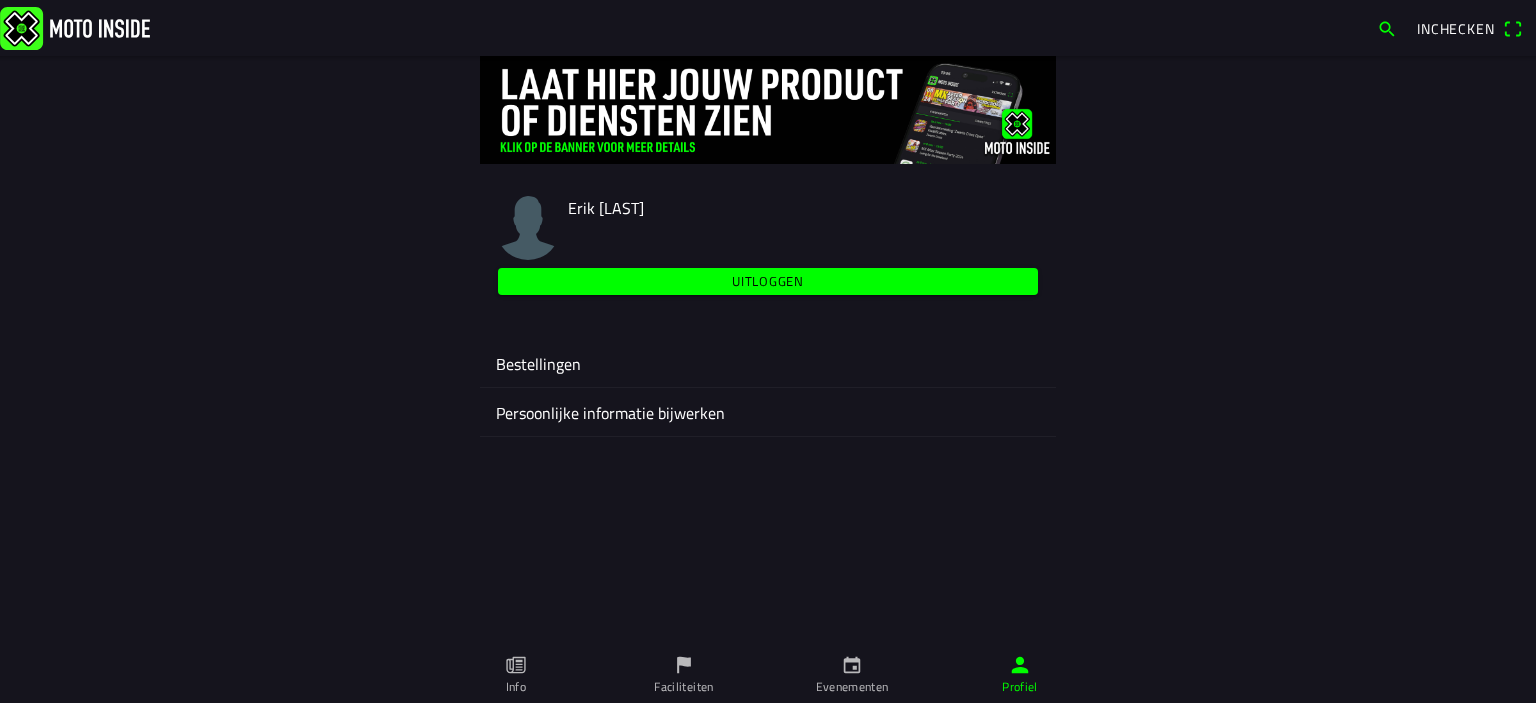 click 